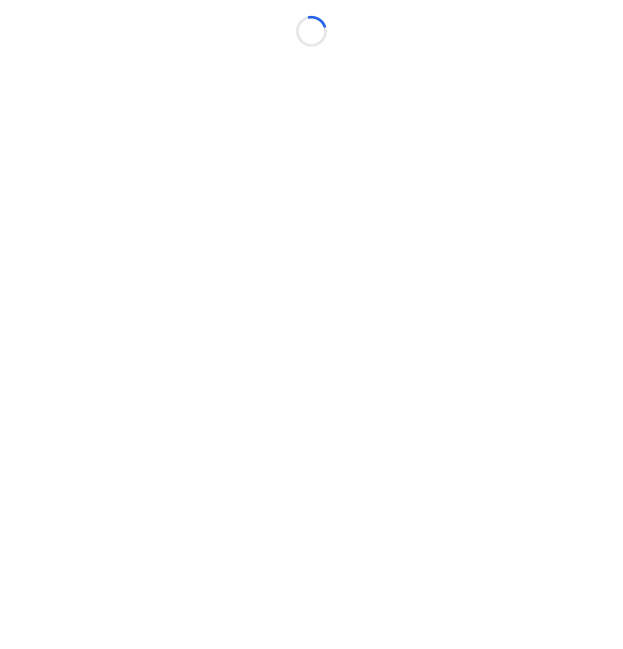 scroll, scrollTop: 0, scrollLeft: 0, axis: both 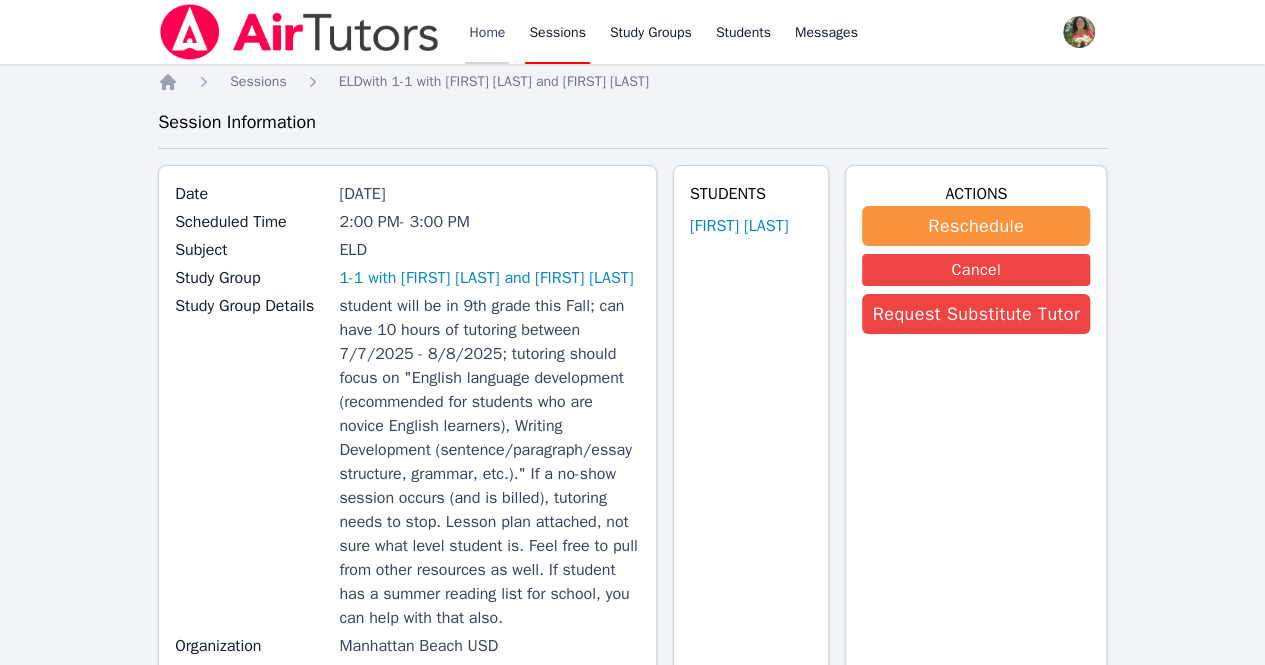 click on "Home" at bounding box center (487, 32) 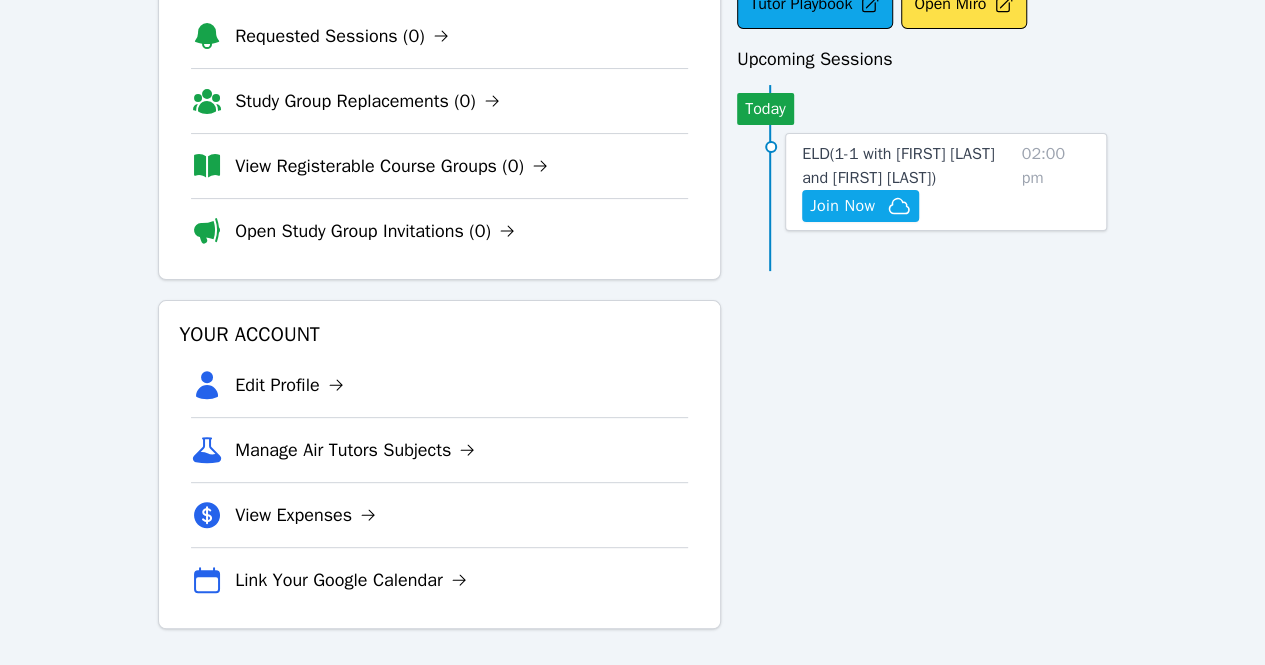 scroll, scrollTop: 0, scrollLeft: 0, axis: both 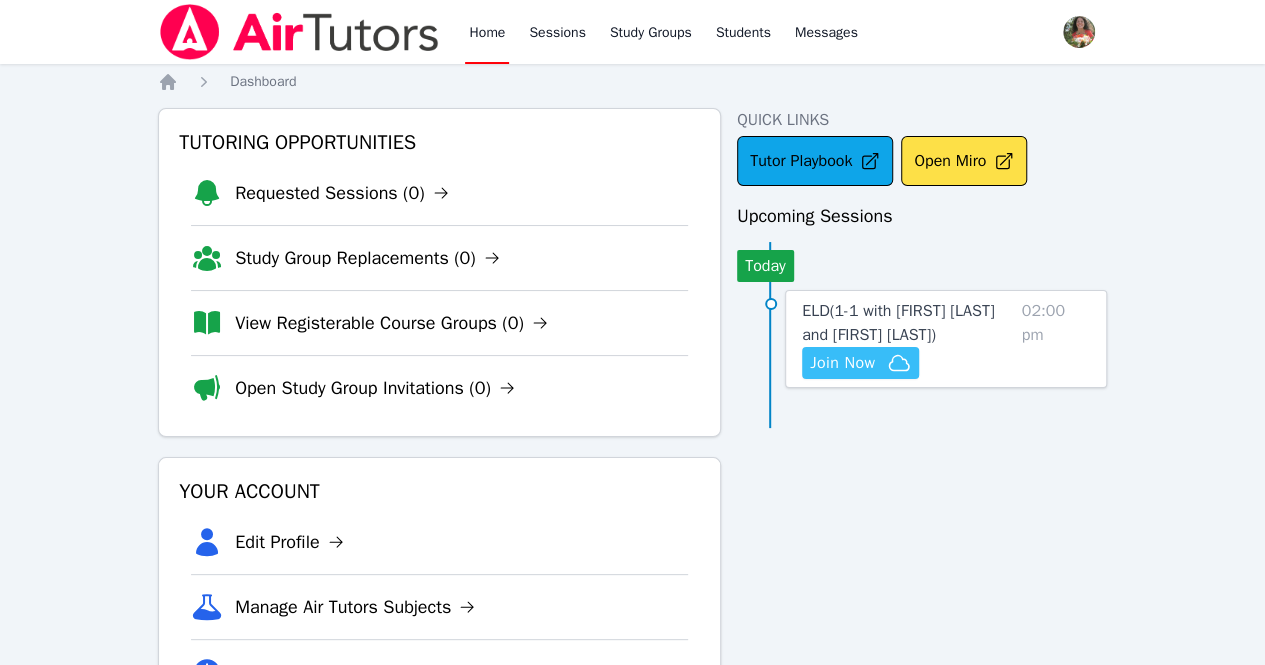 click on "Join Now" at bounding box center [842, 363] 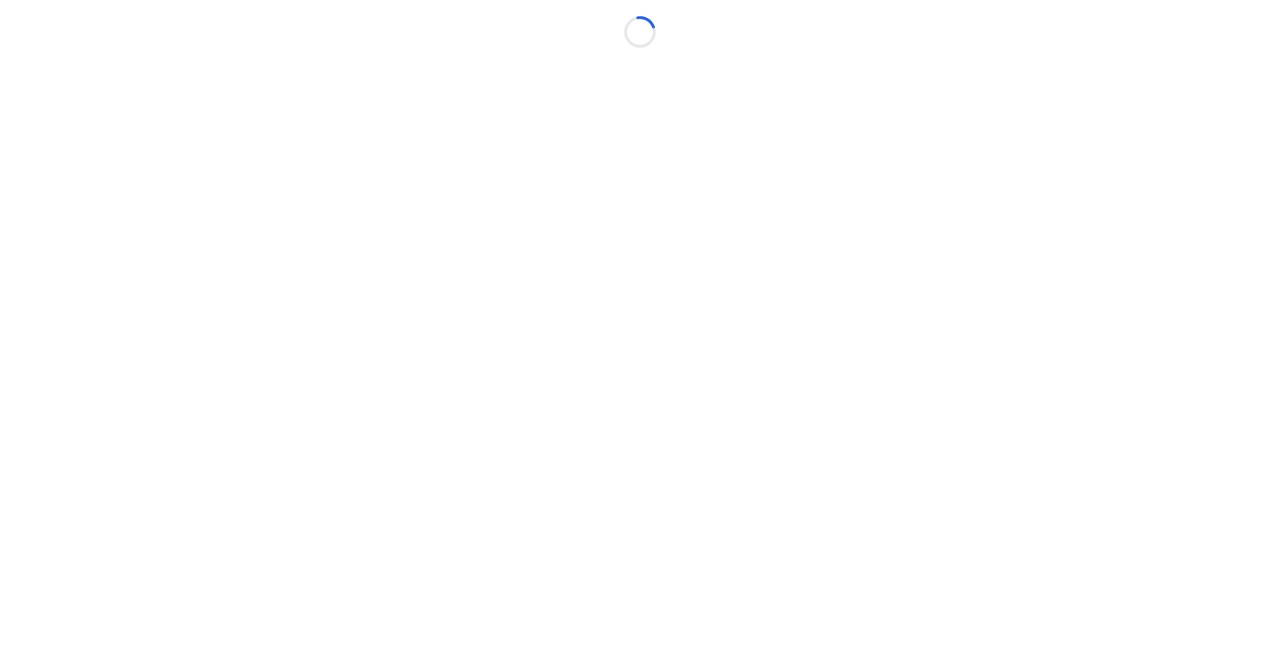 scroll, scrollTop: 0, scrollLeft: 0, axis: both 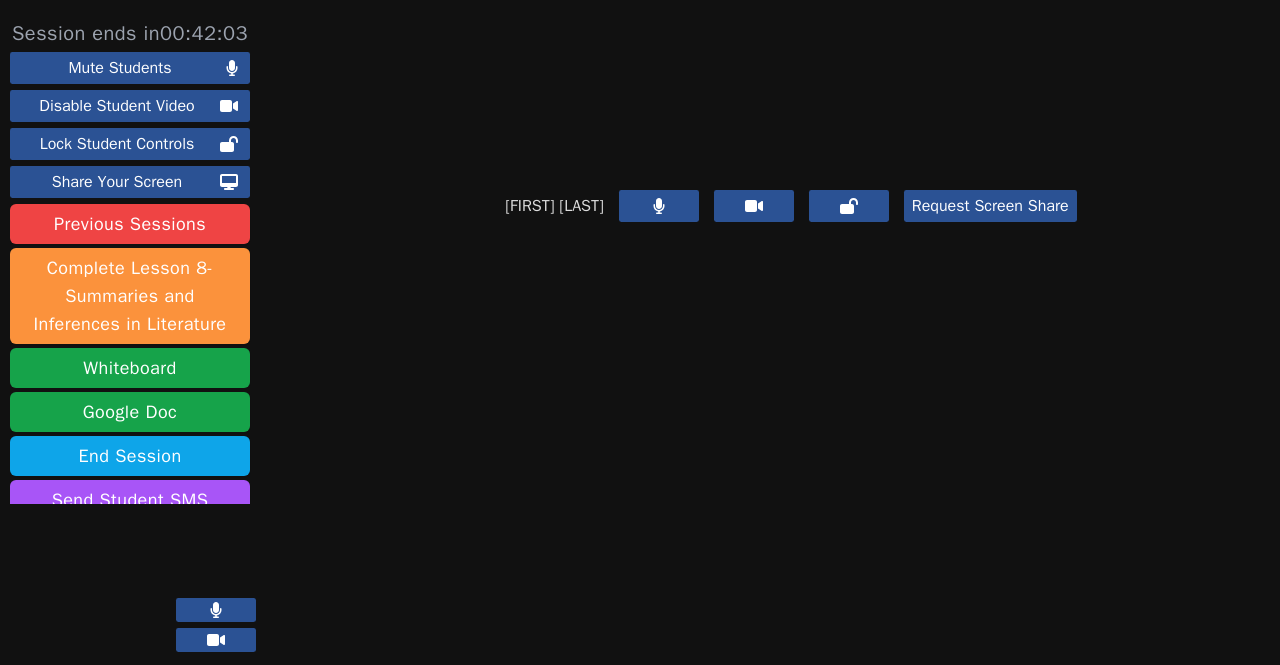 click at bounding box center [216, 610] 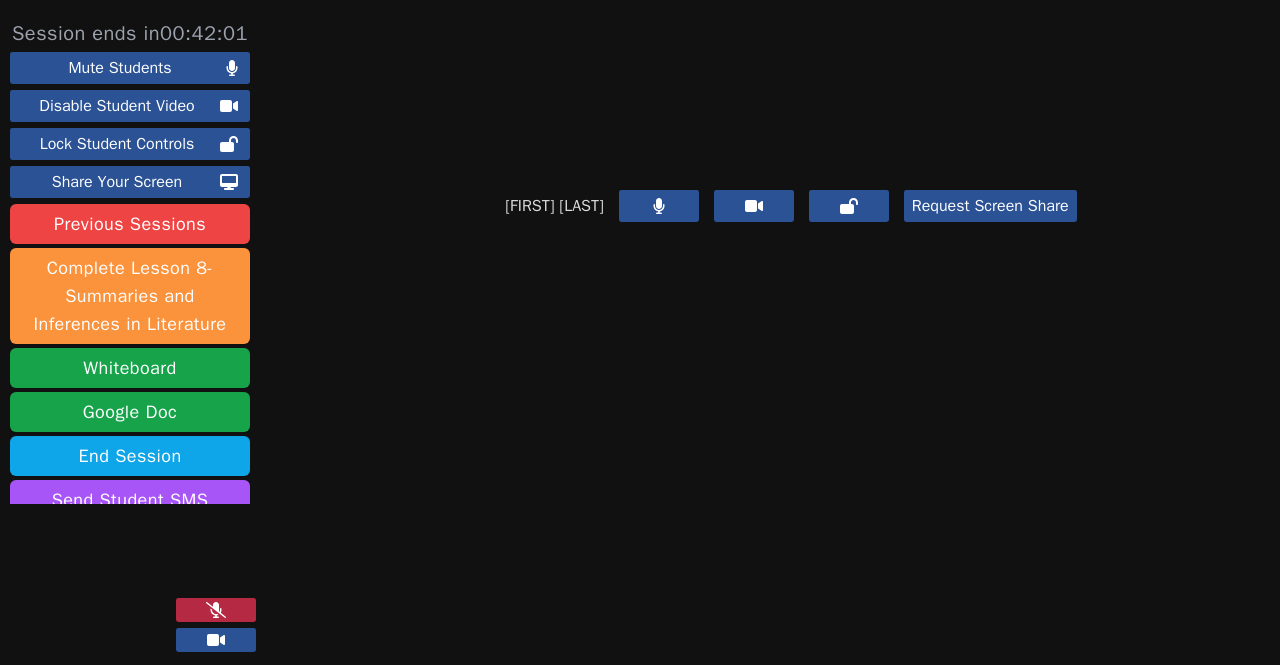 click 